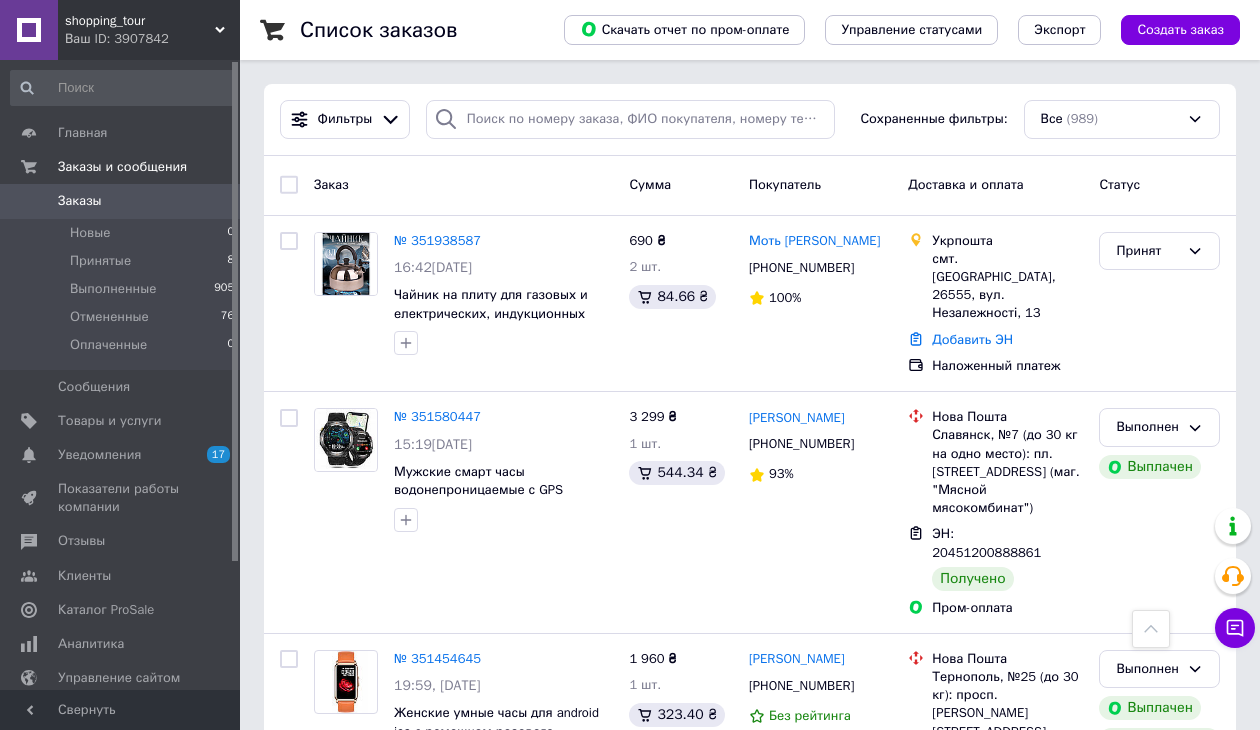 scroll, scrollTop: 1100, scrollLeft: 0, axis: vertical 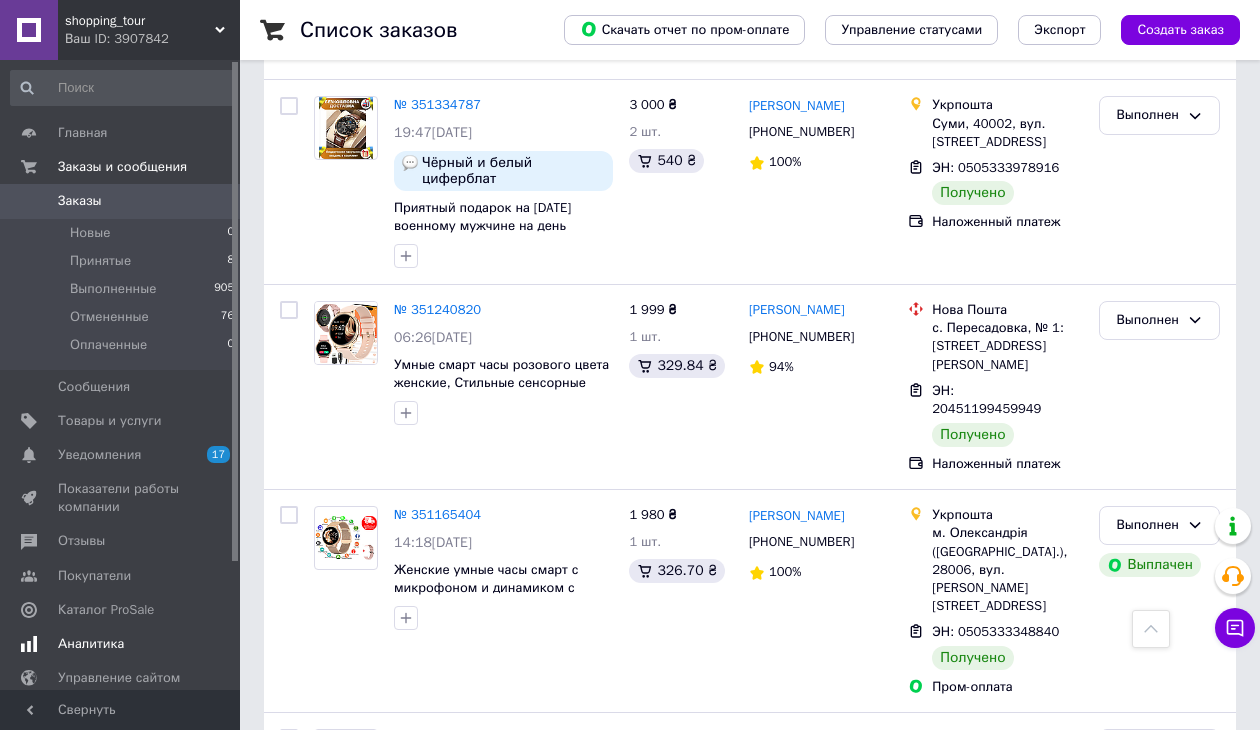 click on "Аналитика" at bounding box center (121, 644) 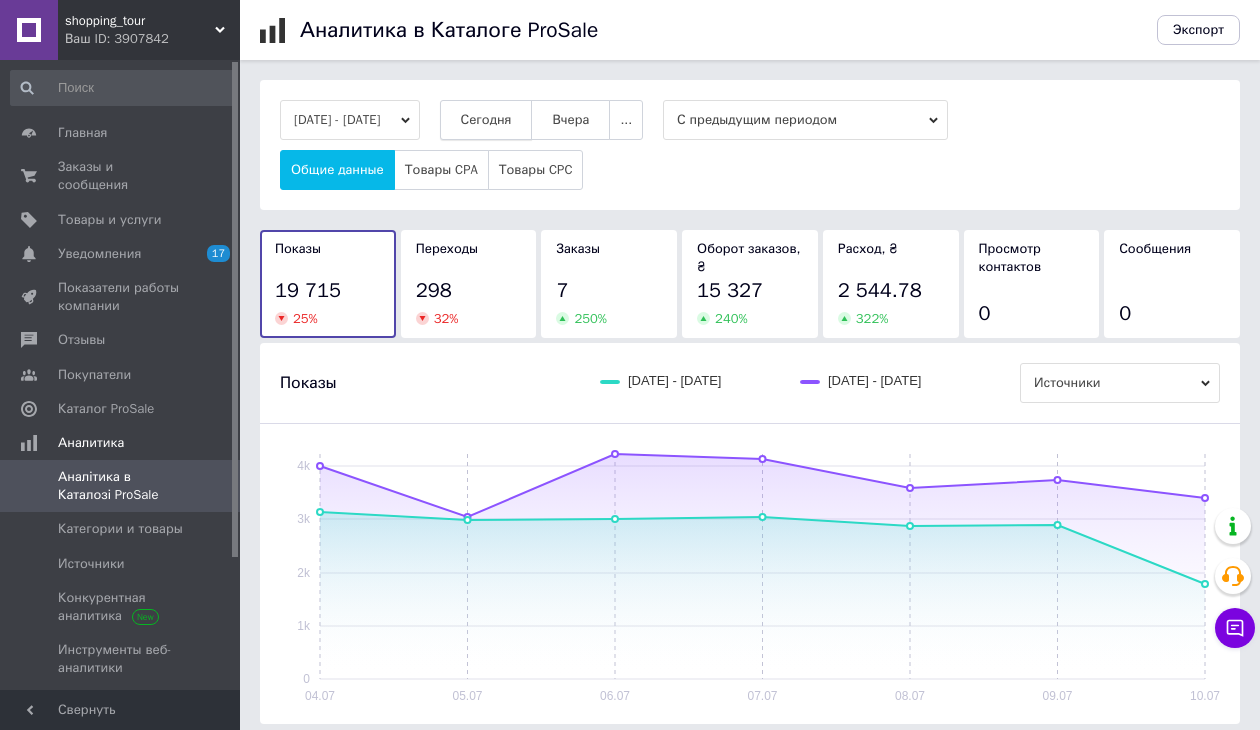 click on "Сегодня" at bounding box center [486, 120] 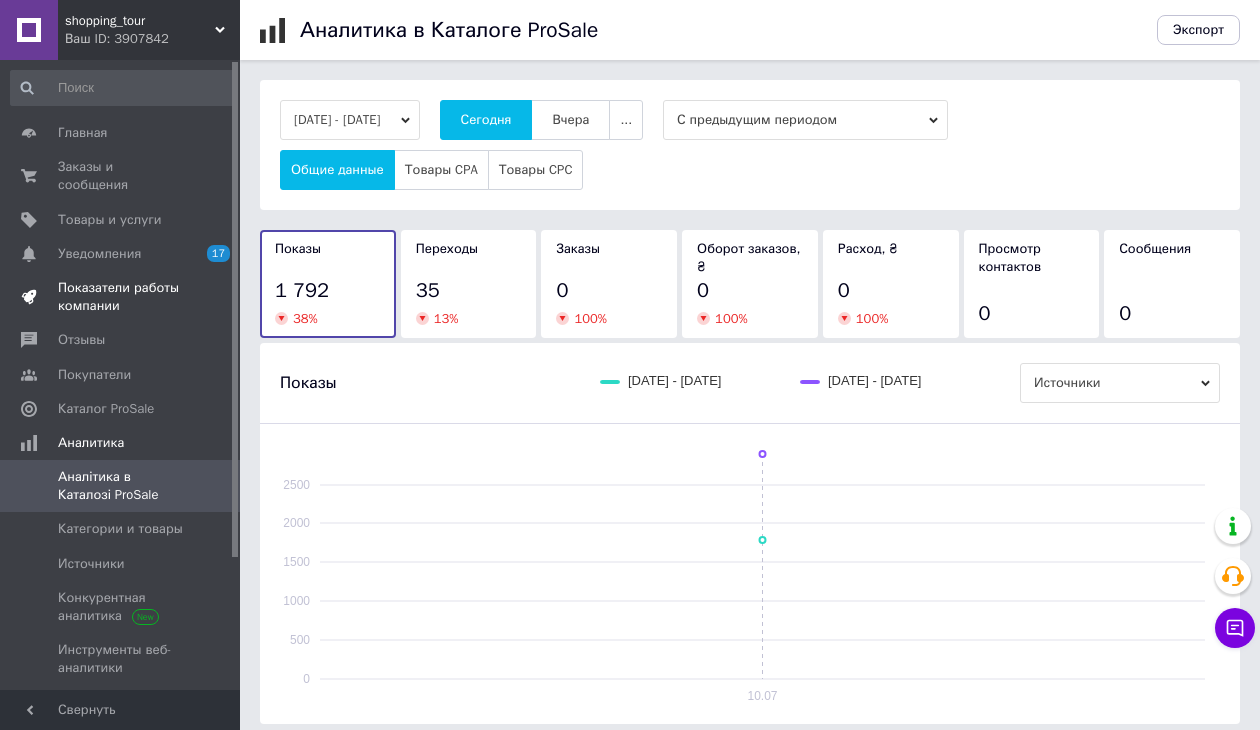 click on "Показатели работы компании" at bounding box center [121, 297] 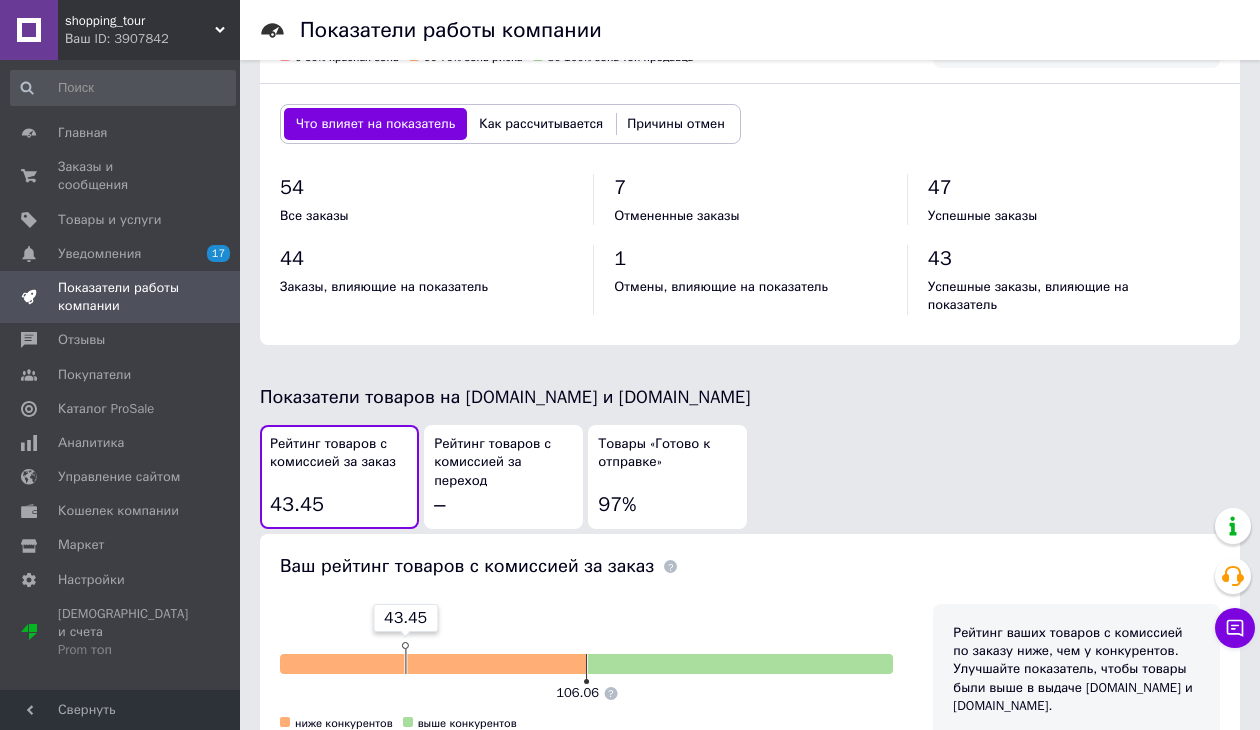 scroll, scrollTop: 800, scrollLeft: 0, axis: vertical 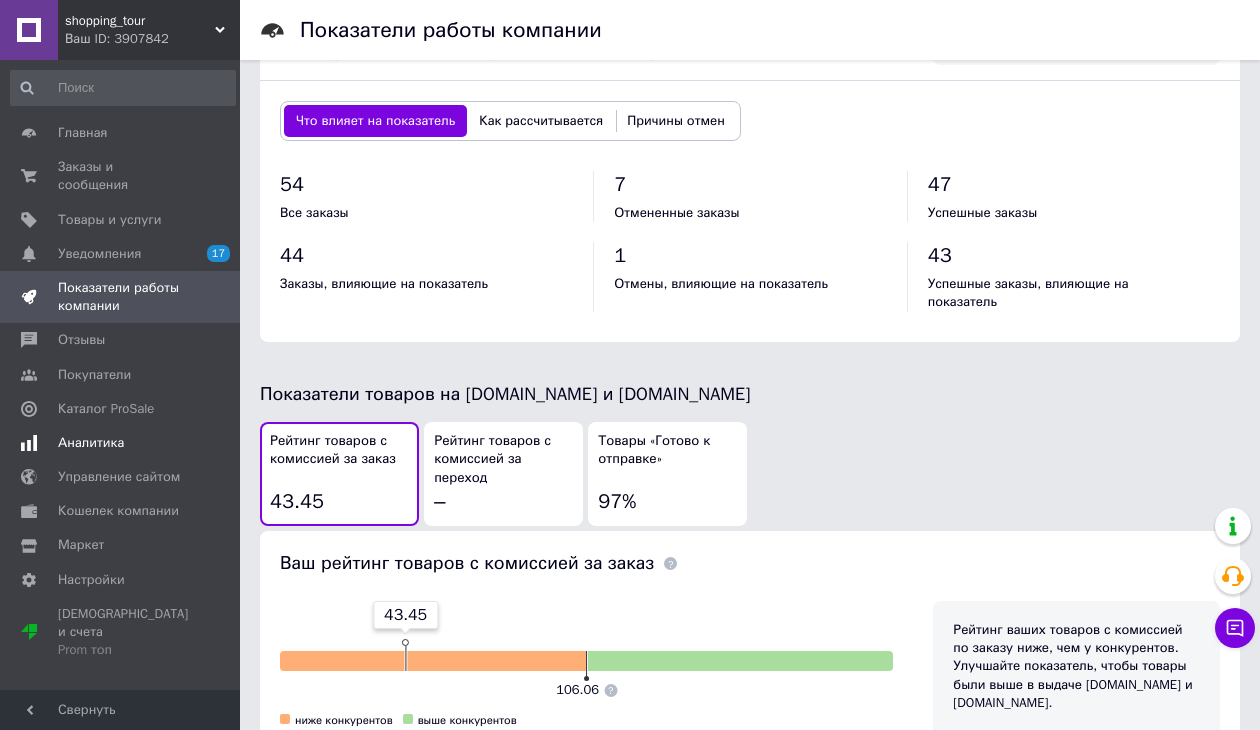 click on "Аналитика" at bounding box center [121, 443] 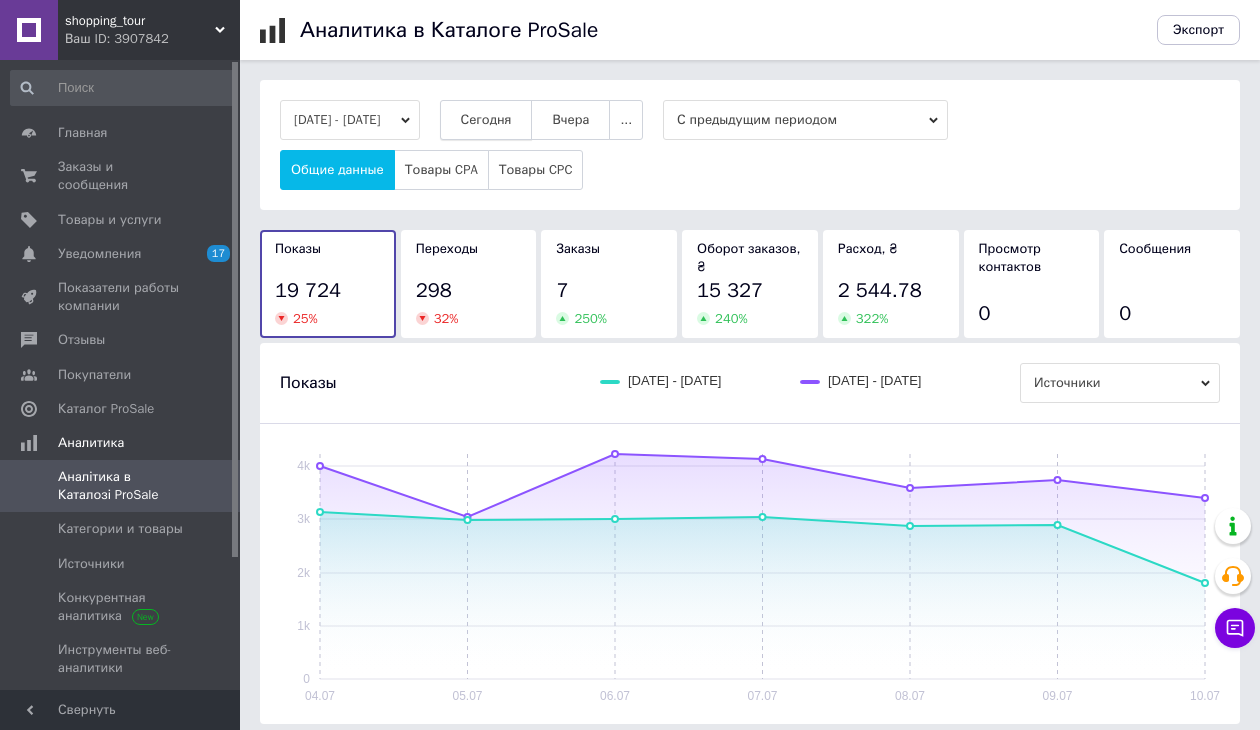 click on "Сегодня" at bounding box center (486, 120) 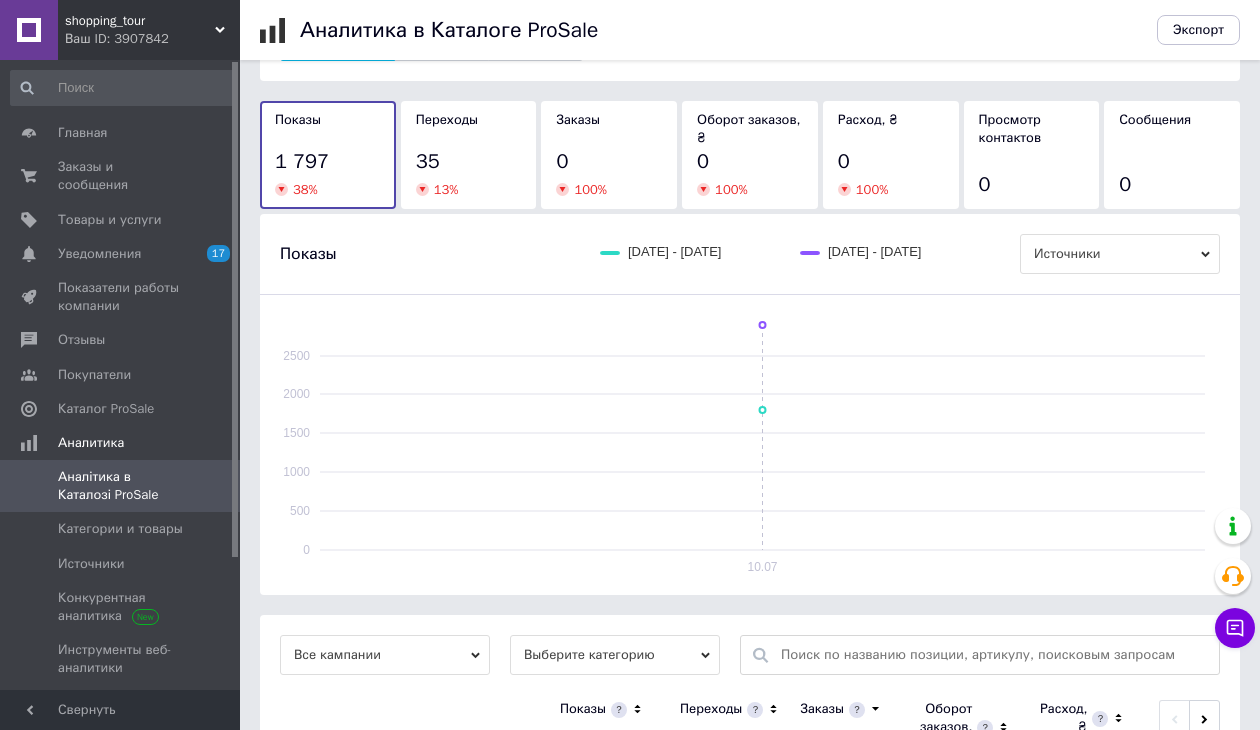 scroll, scrollTop: 289, scrollLeft: 0, axis: vertical 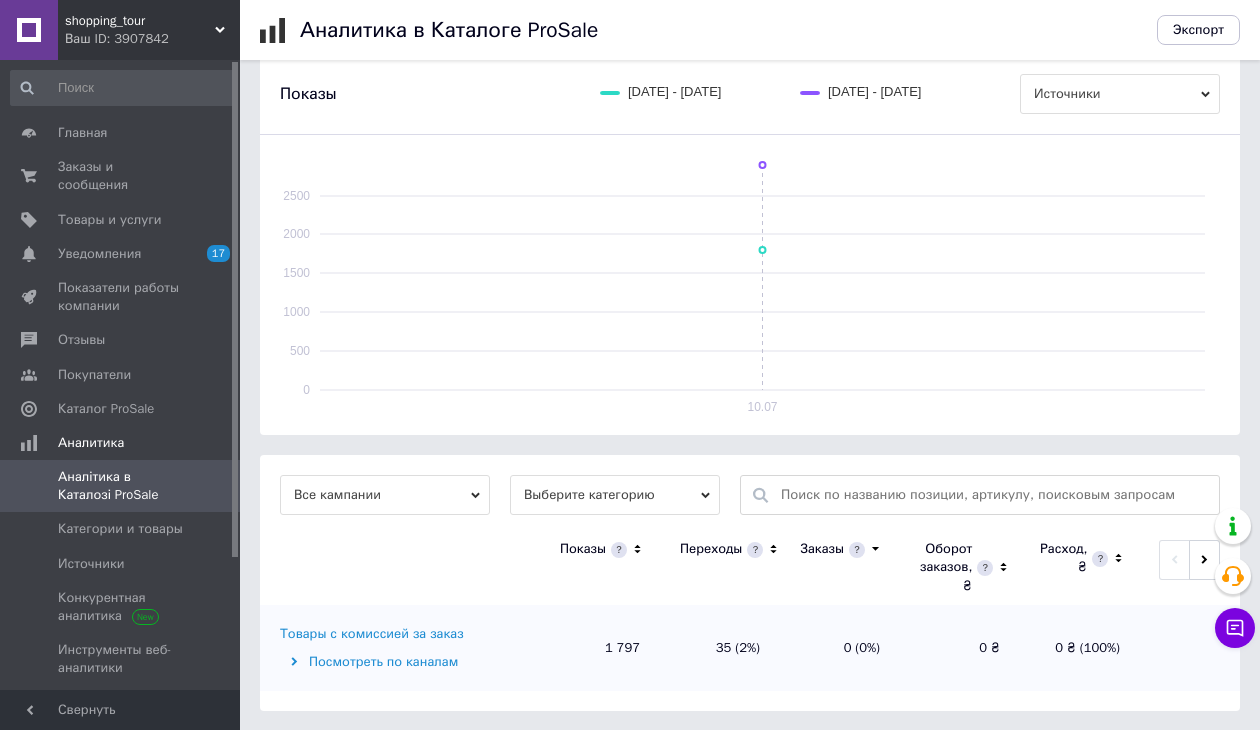 click on "Выберите категорию" at bounding box center [615, 495] 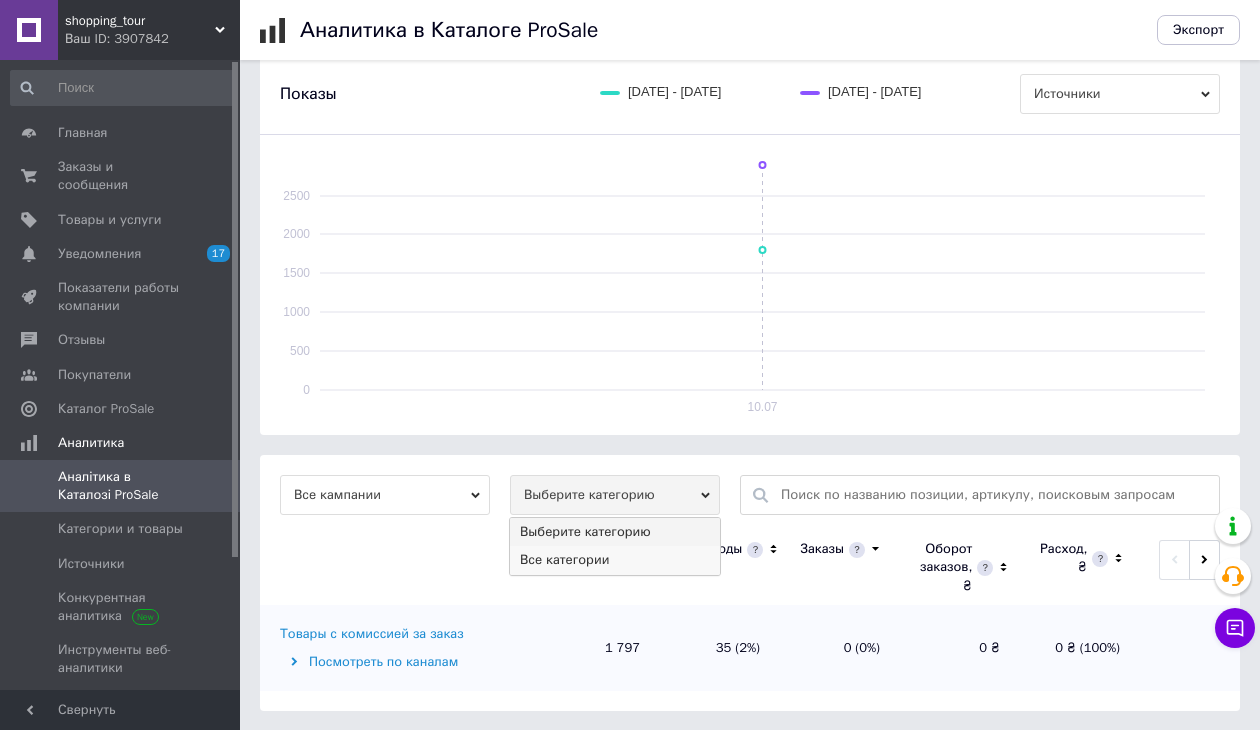 click on "Все категории" at bounding box center [615, 560] 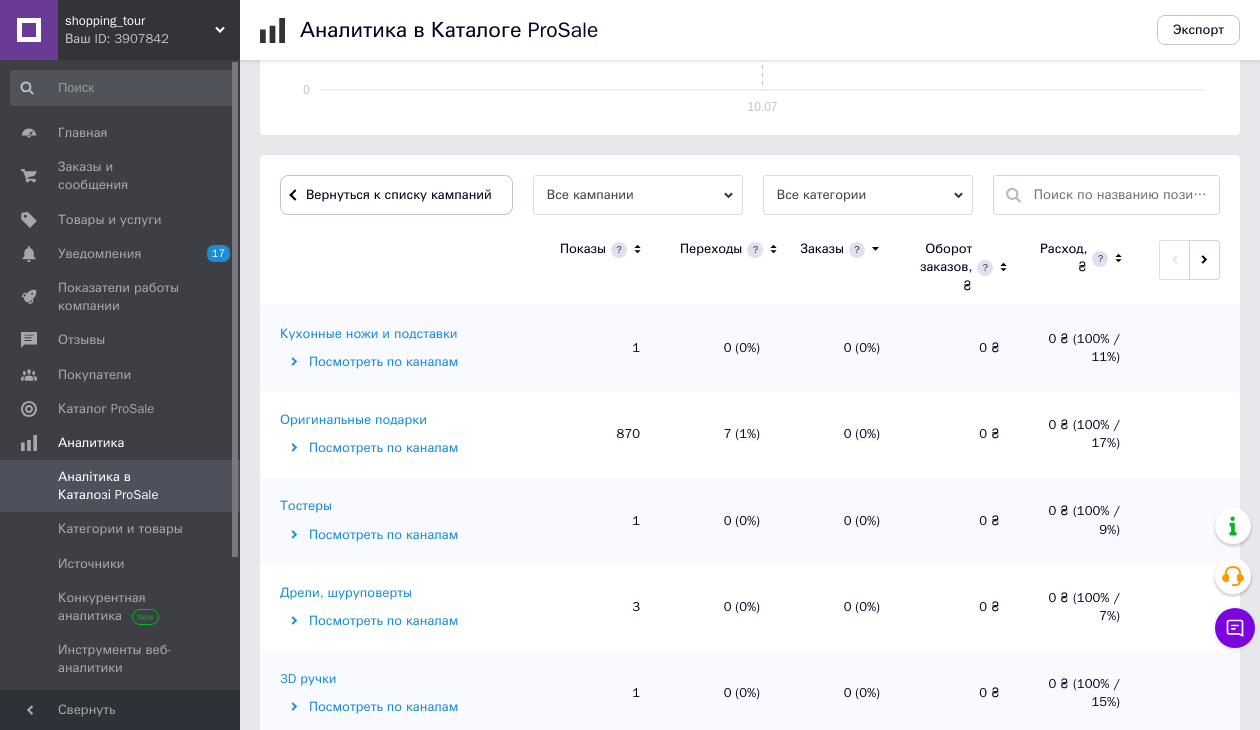 scroll, scrollTop: 668, scrollLeft: 0, axis: vertical 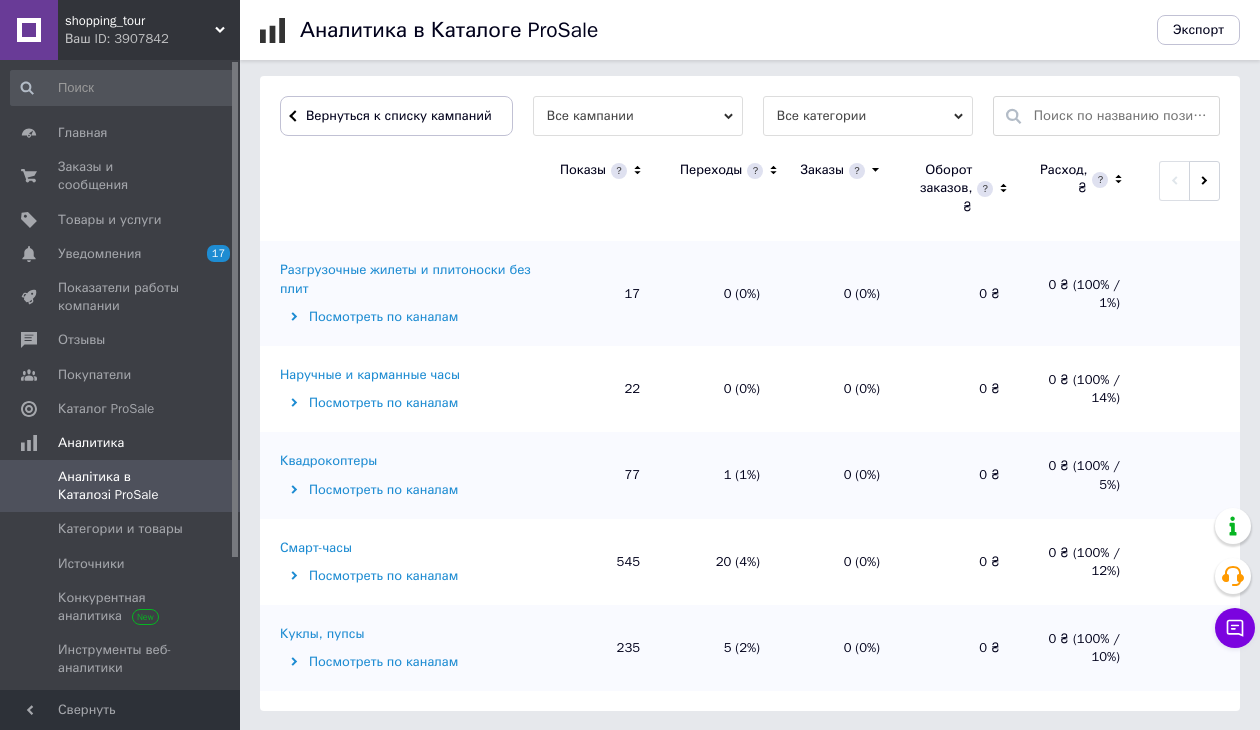 click on "Смарт-часы" at bounding box center (316, 548) 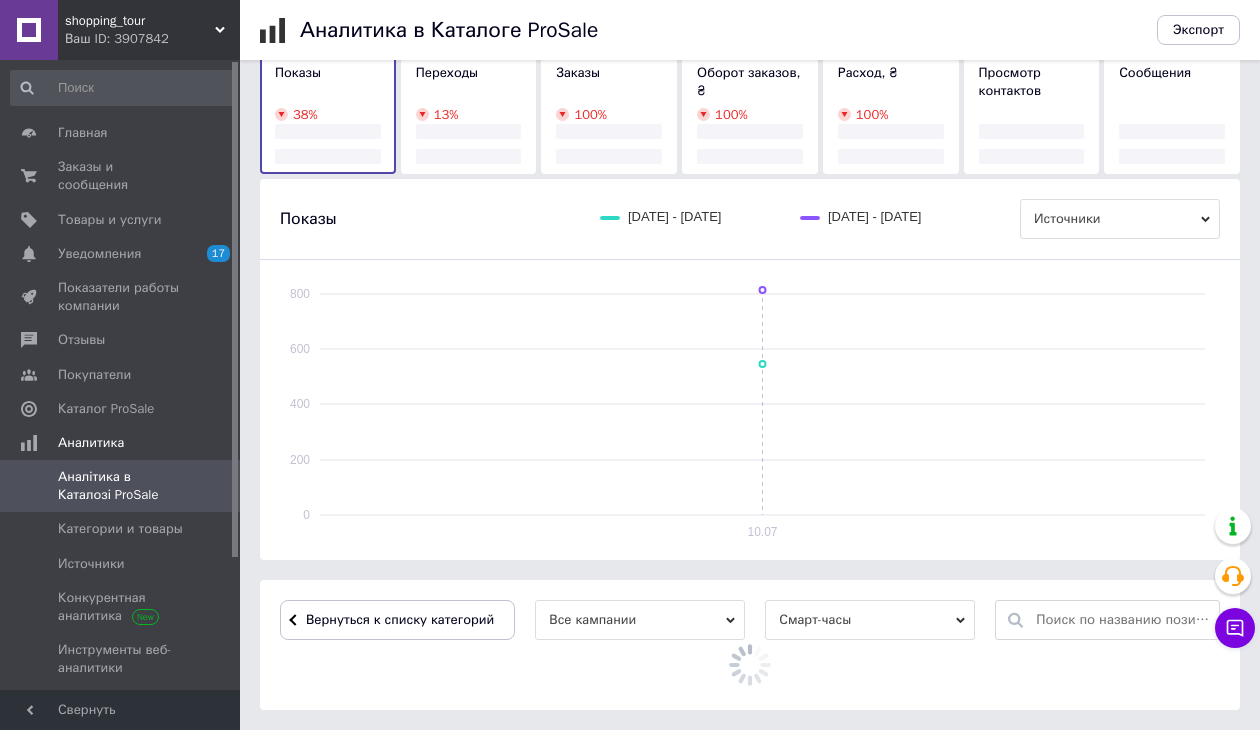 scroll, scrollTop: 649, scrollLeft: 0, axis: vertical 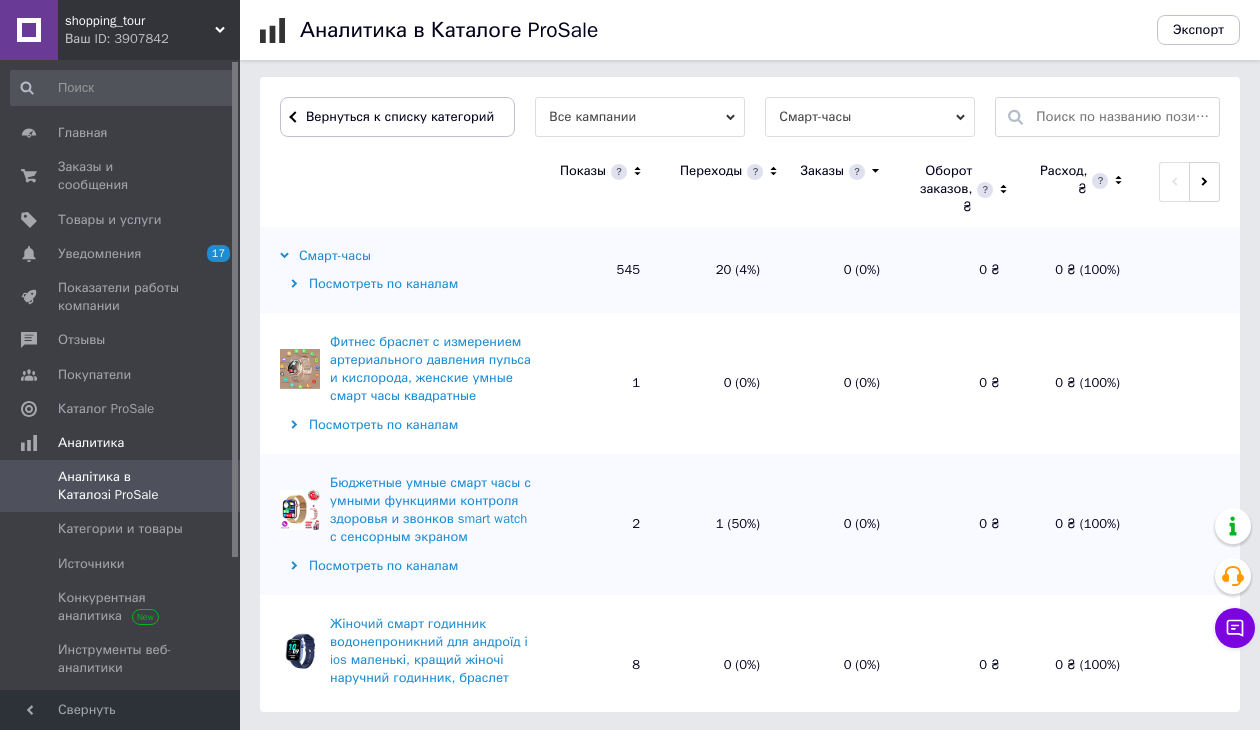 click 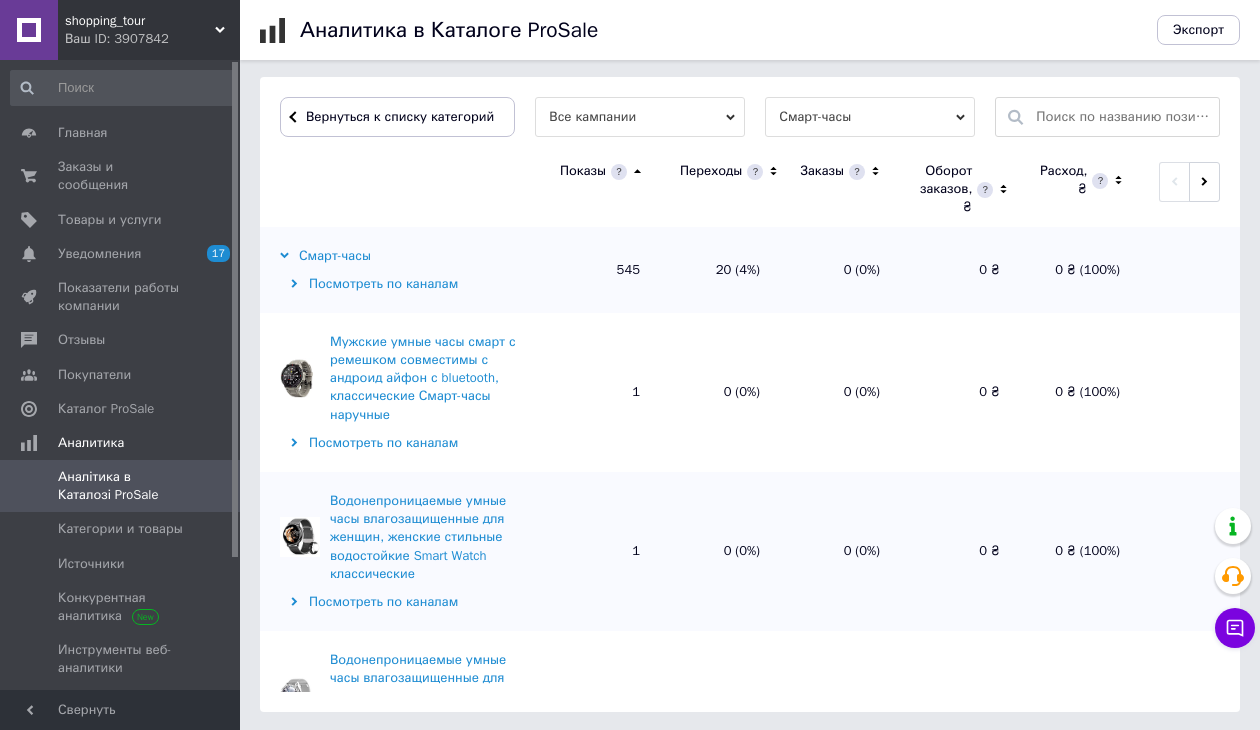 click 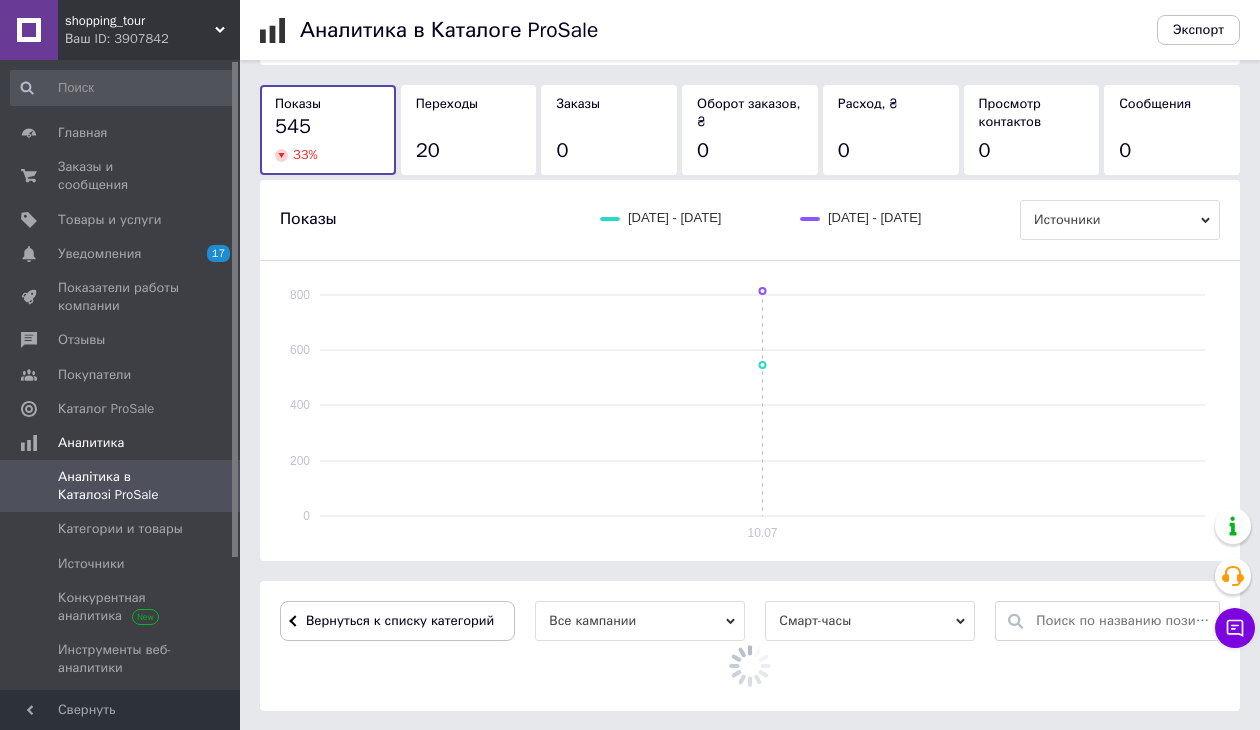 scroll, scrollTop: 649, scrollLeft: 0, axis: vertical 